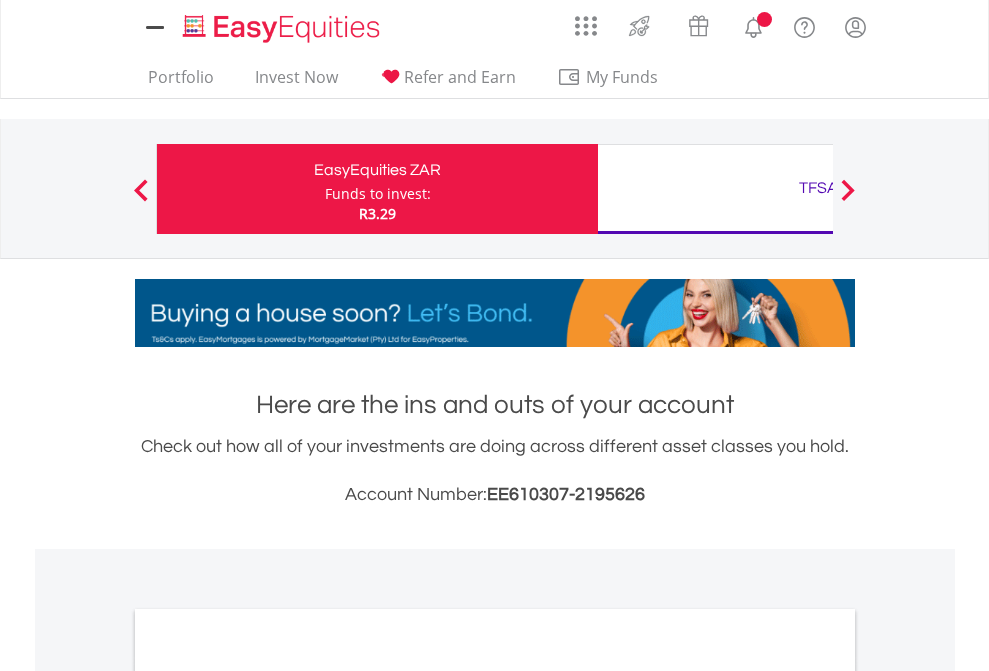 scroll, scrollTop: 0, scrollLeft: 0, axis: both 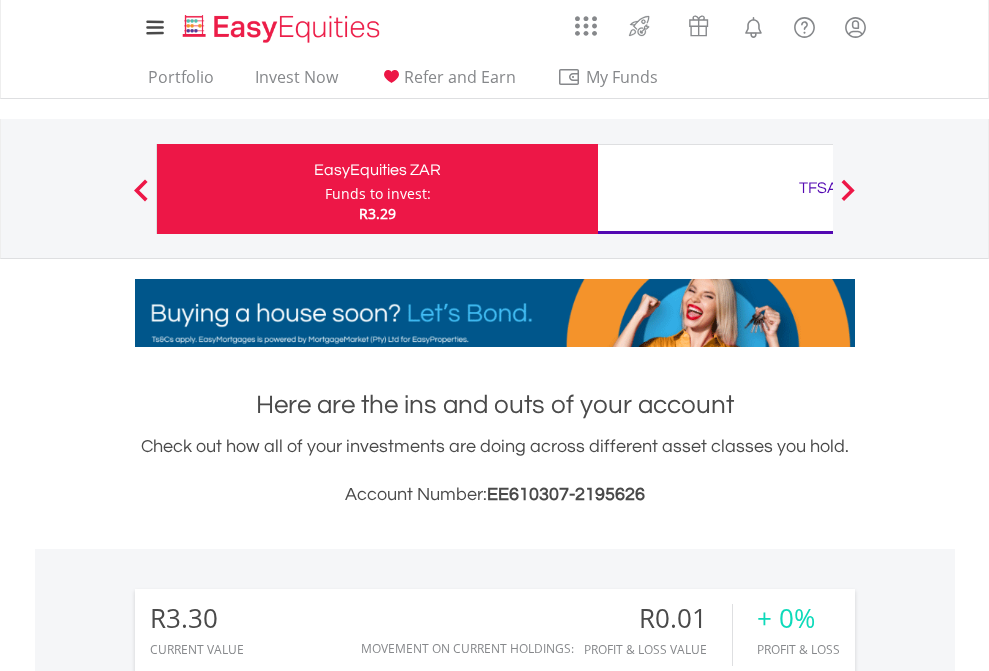 click on "Funds to invest:" at bounding box center (378, 194) 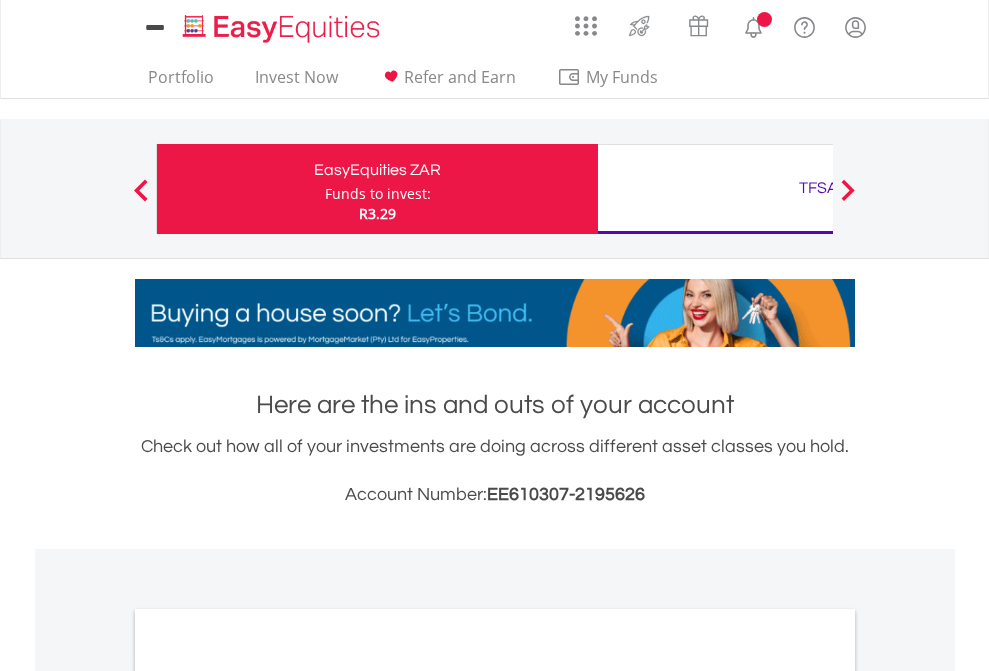 scroll, scrollTop: 0, scrollLeft: 0, axis: both 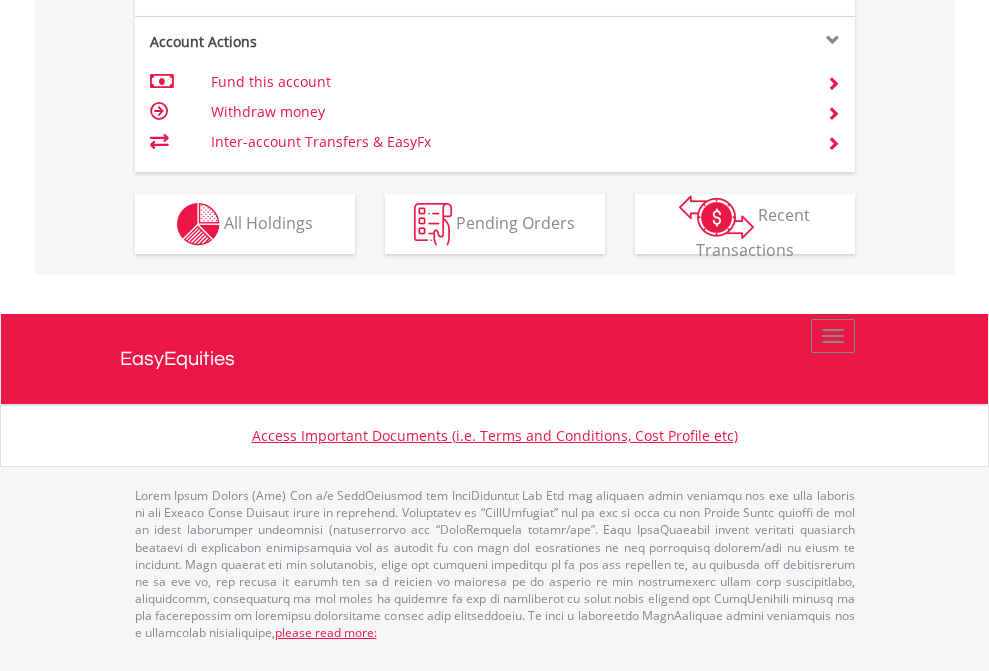 click on "Investment types" at bounding box center [706, -337] 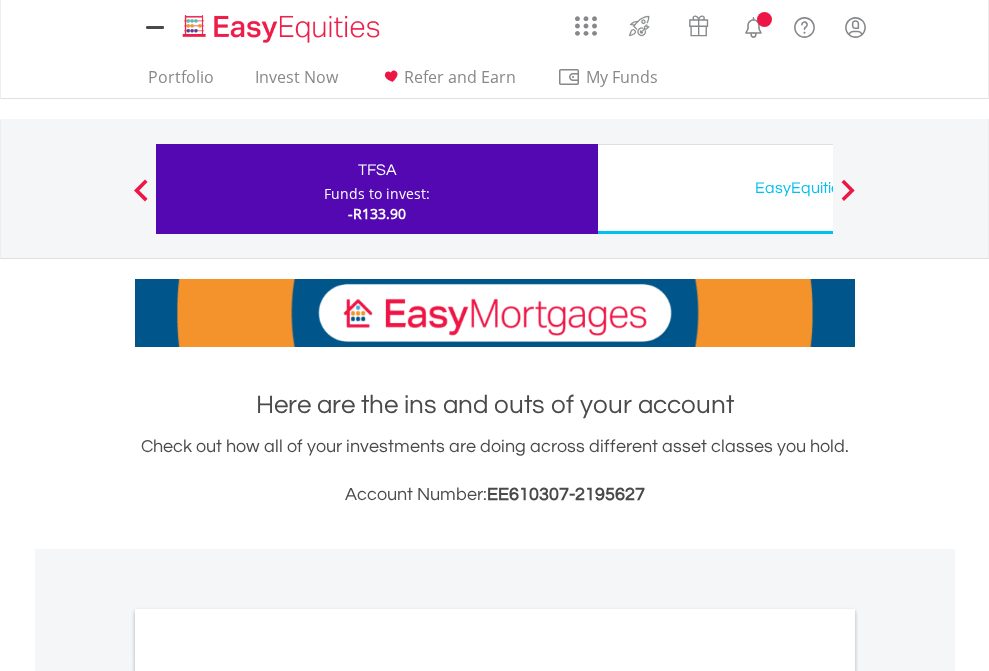scroll, scrollTop: 0, scrollLeft: 0, axis: both 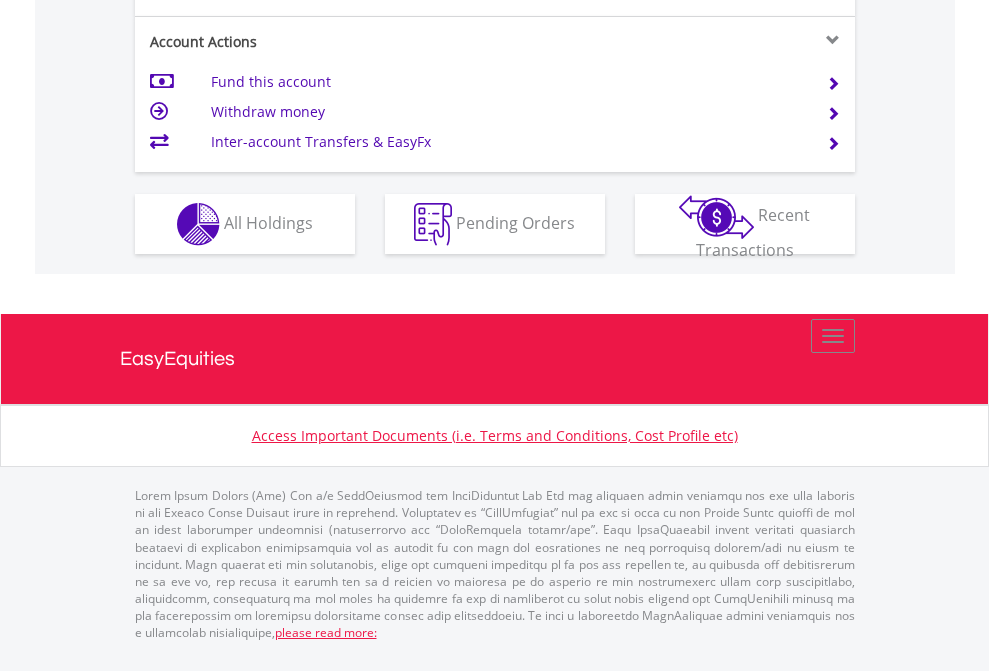 click on "Investment types" at bounding box center [706, -337] 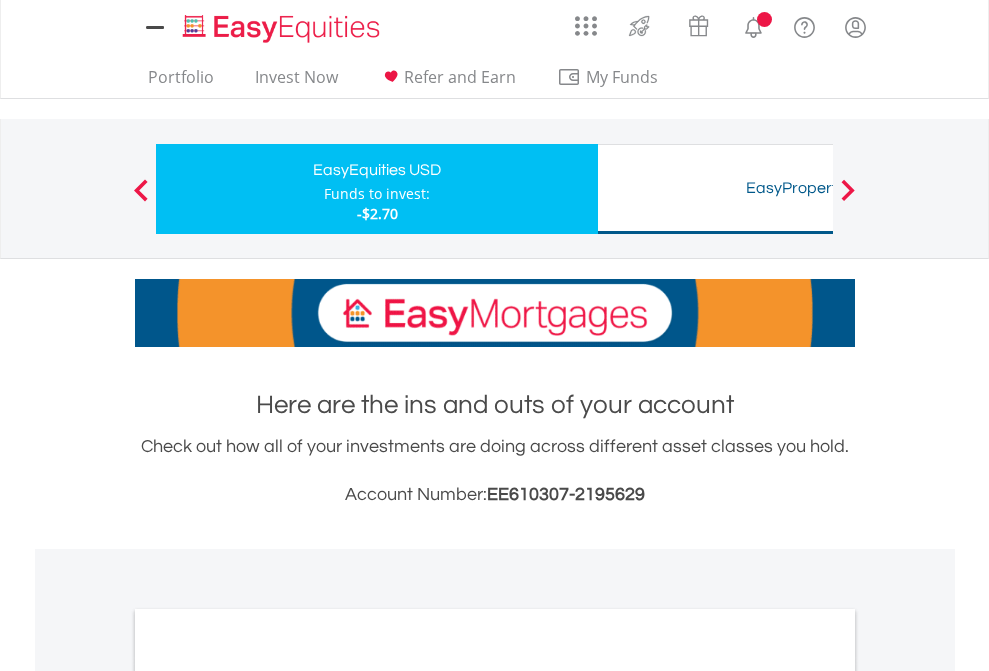 scroll, scrollTop: 0, scrollLeft: 0, axis: both 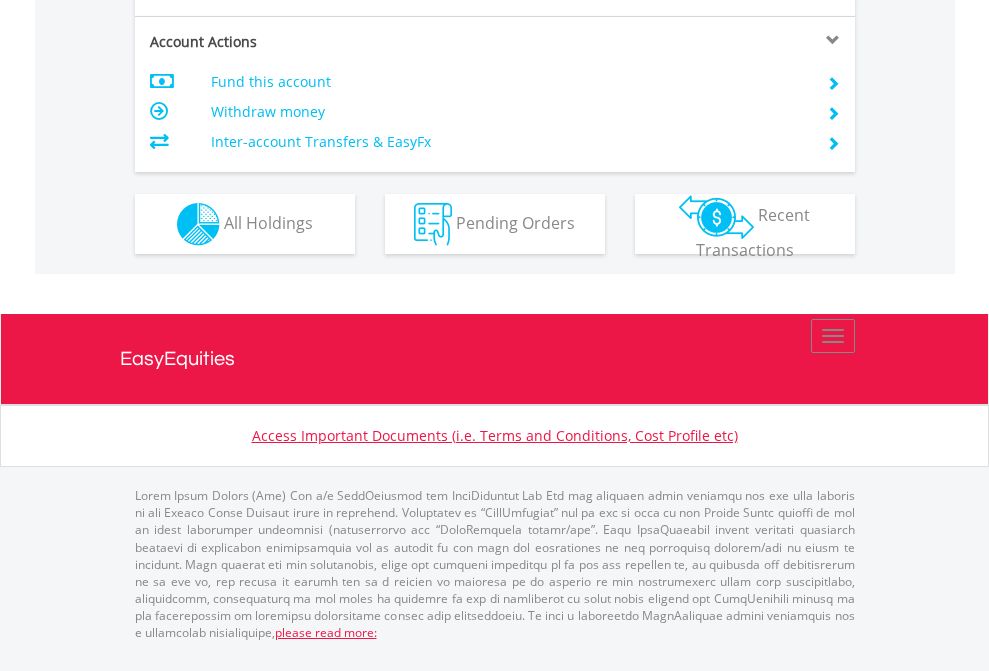 click on "Investment types" at bounding box center (706, -337) 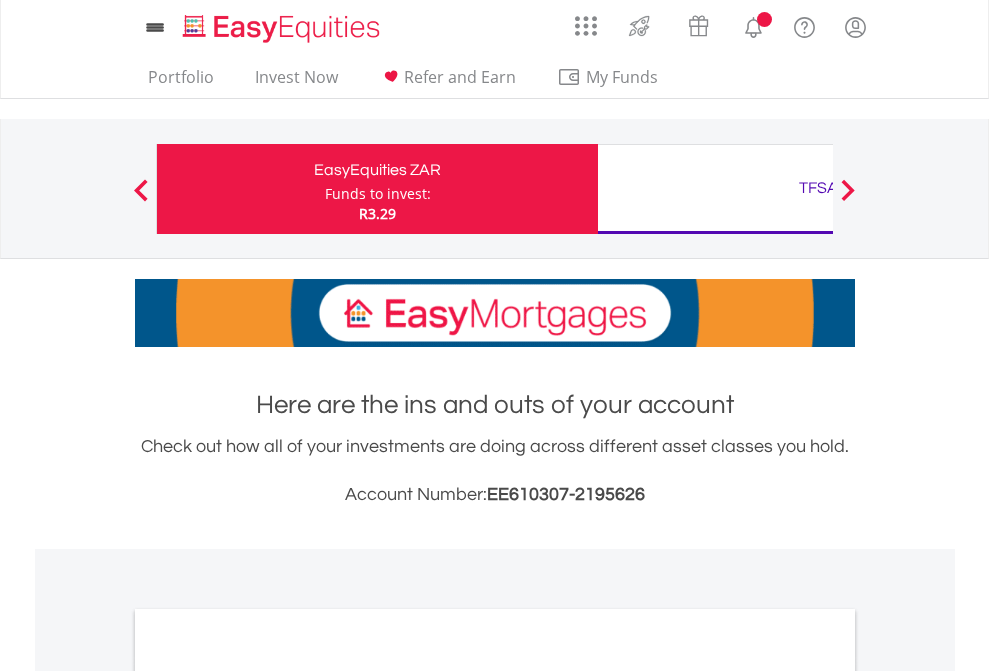 scroll, scrollTop: 0, scrollLeft: 0, axis: both 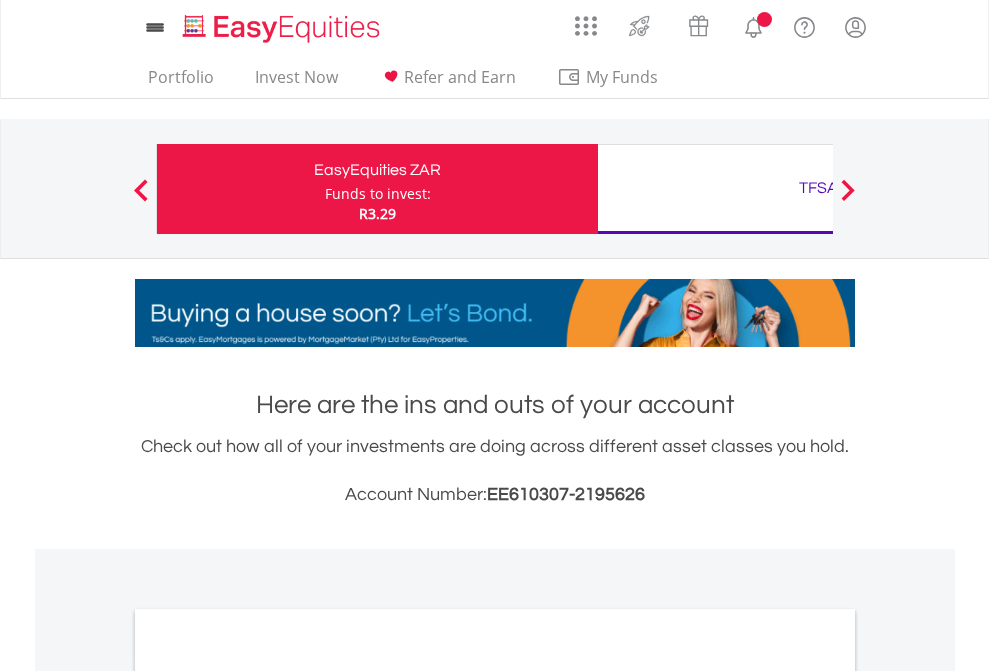 click on "All Holdings" at bounding box center [268, 1096] 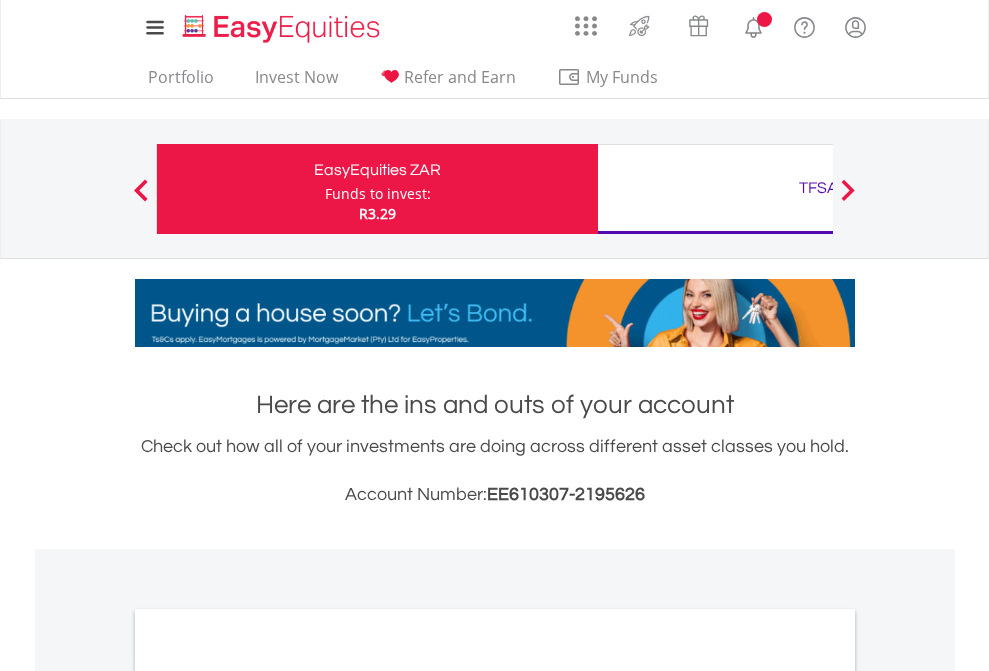scroll, scrollTop: 1202, scrollLeft: 0, axis: vertical 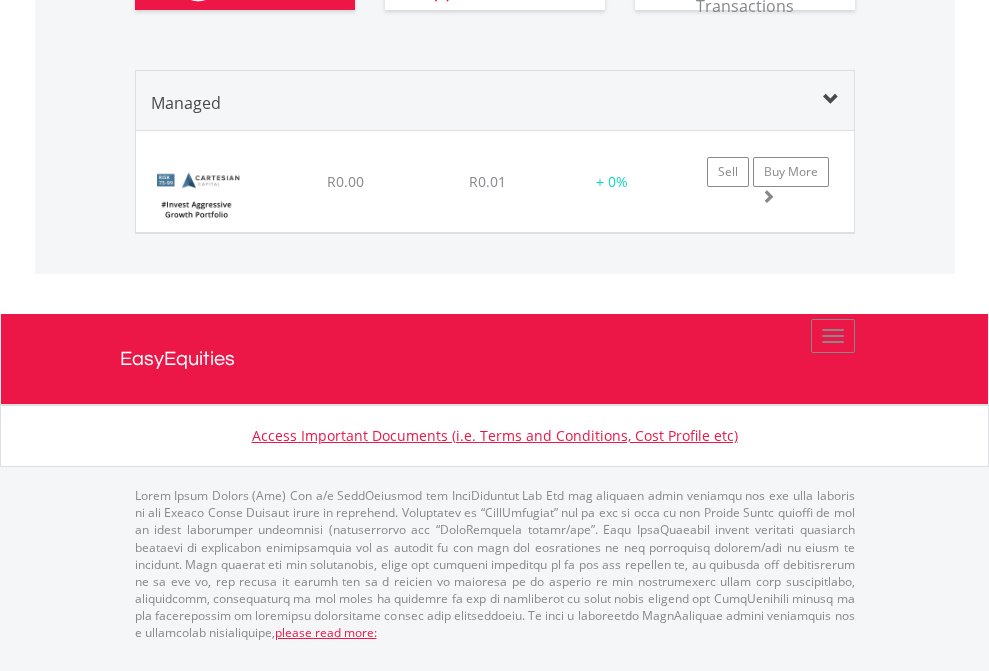 click on "TFSA" at bounding box center [818, -1300] 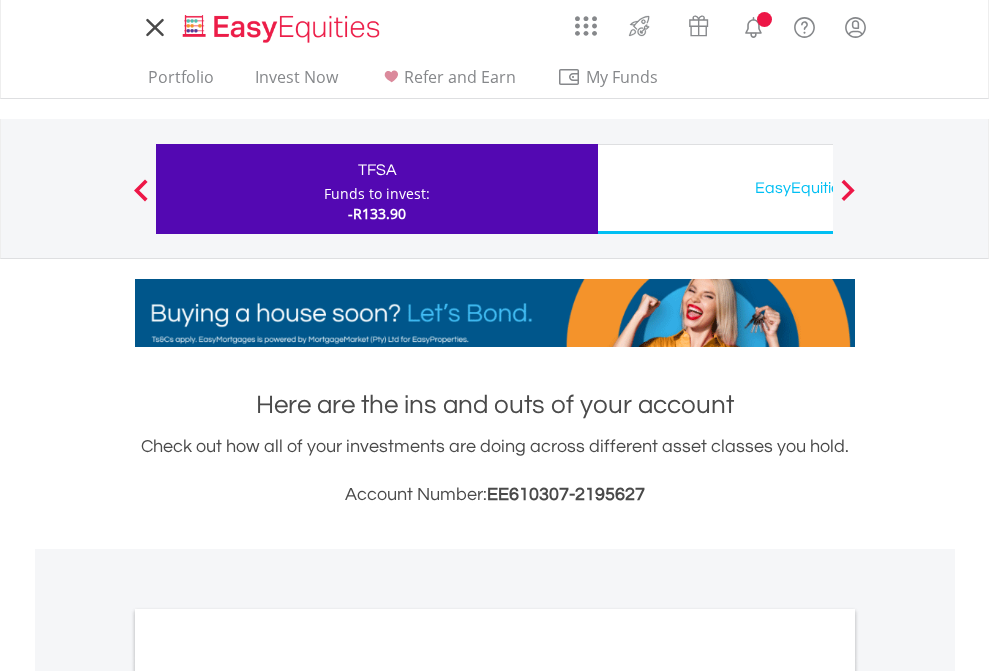 scroll, scrollTop: 0, scrollLeft: 0, axis: both 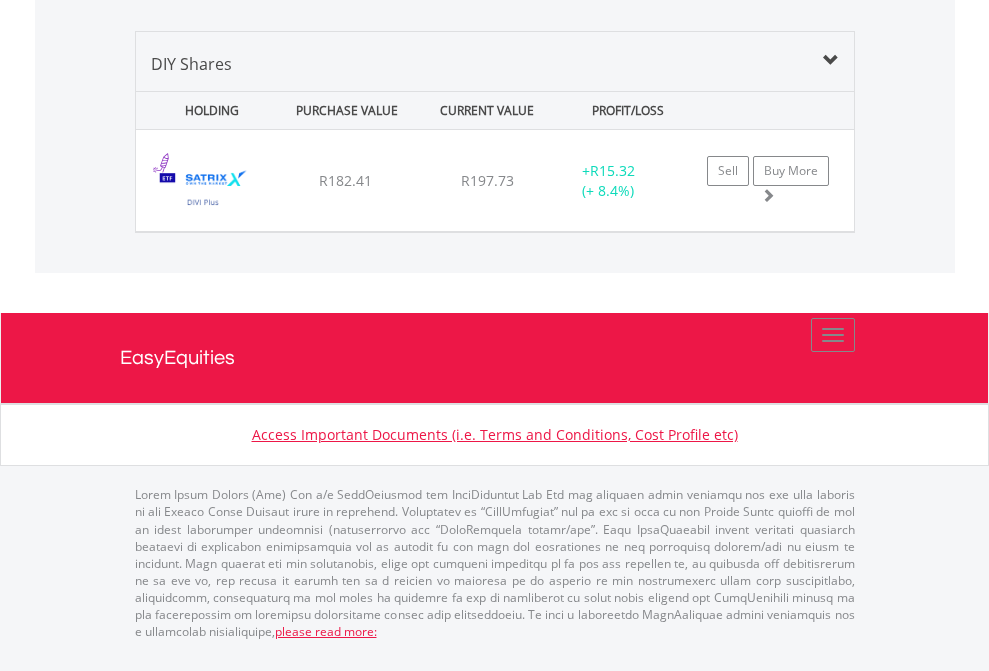 click on "EasyEquities USD" at bounding box center [818, -1339] 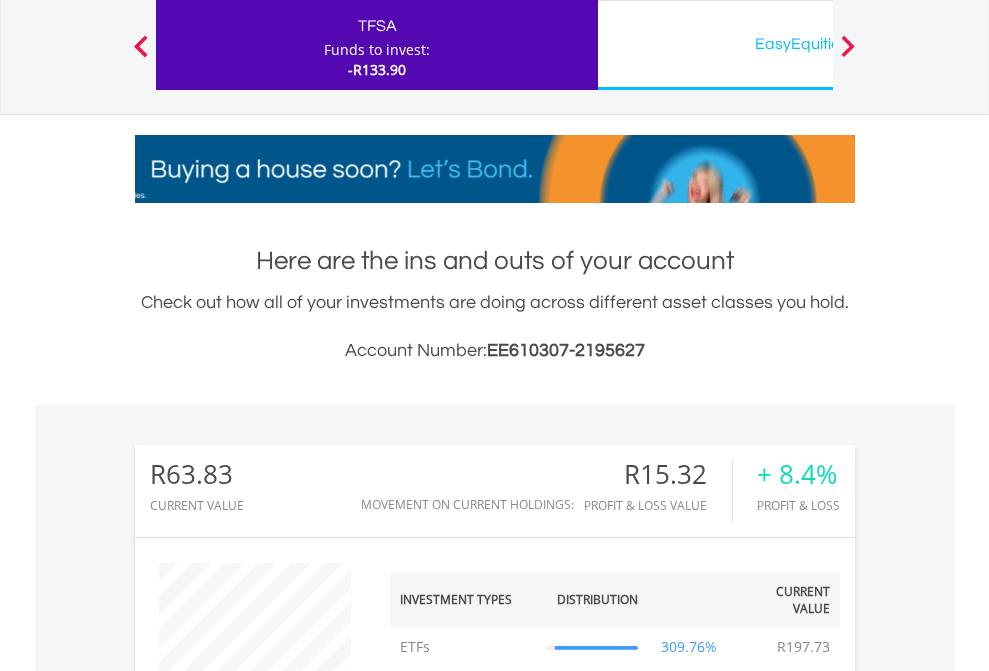 scroll, scrollTop: 999808, scrollLeft: 999687, axis: both 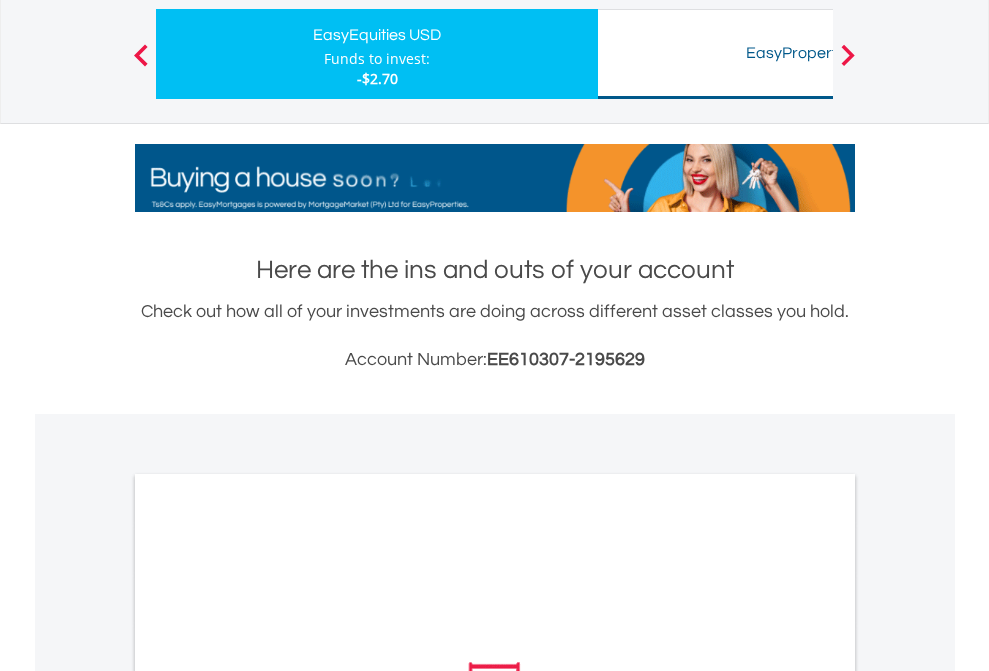 click on "All Holdings" at bounding box center (268, 961) 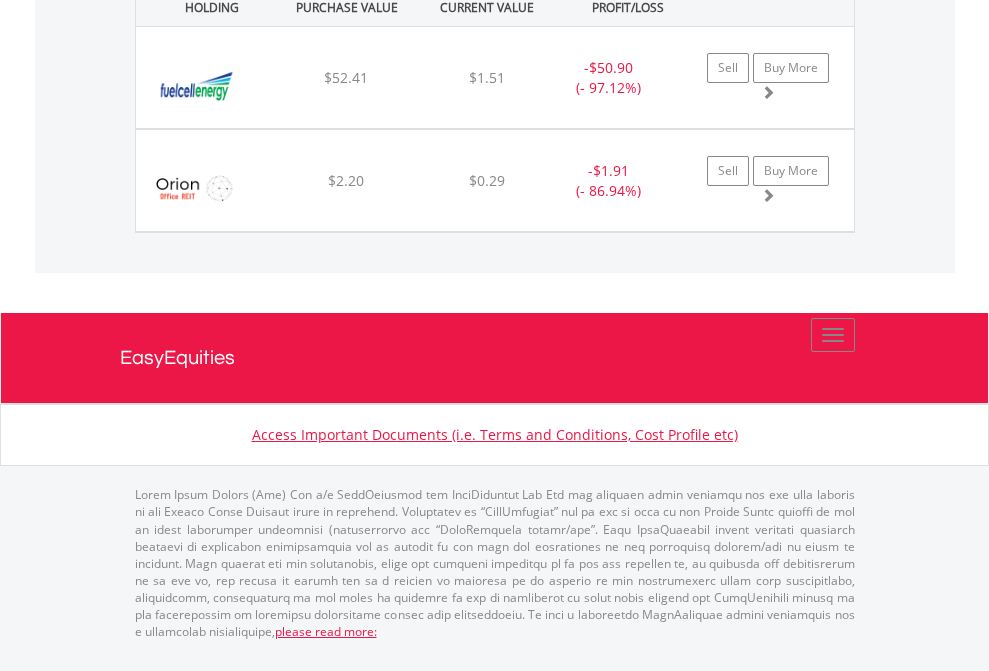 scroll, scrollTop: 2225, scrollLeft: 0, axis: vertical 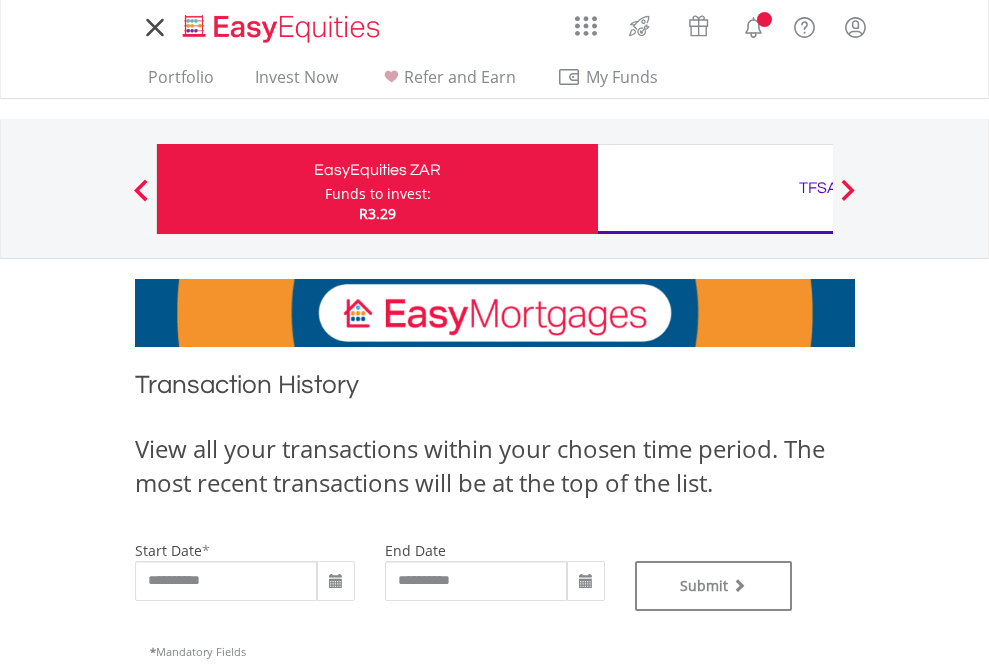 type on "**********" 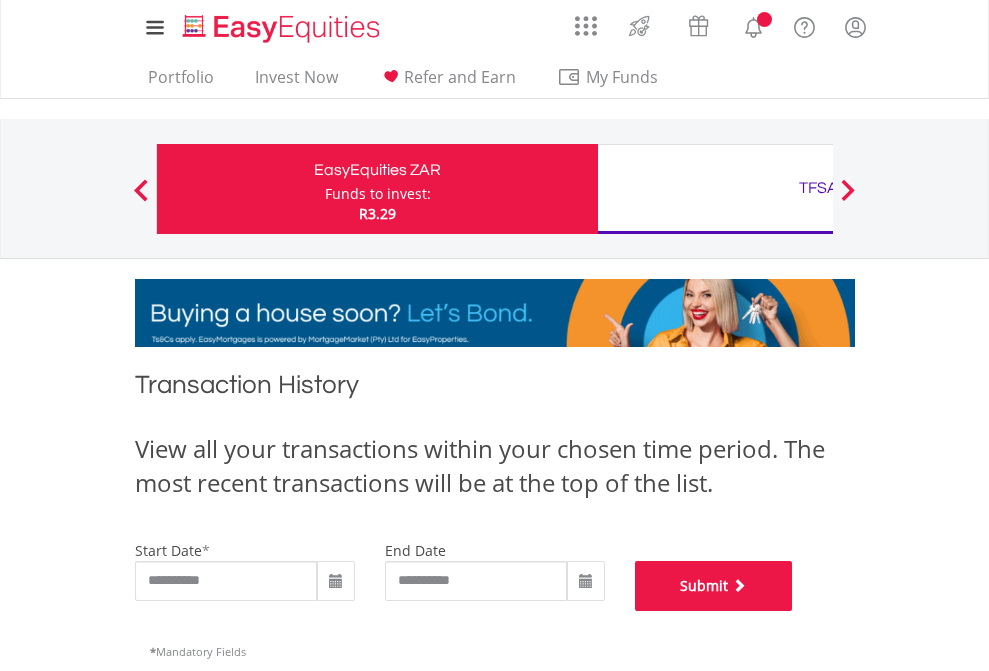 click on "Submit" at bounding box center (714, 586) 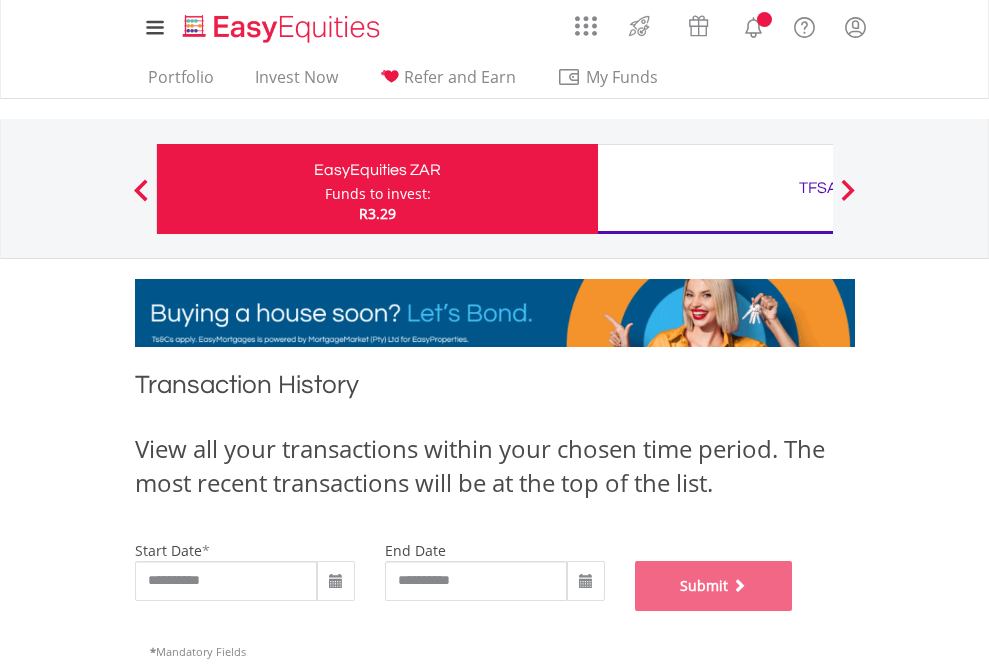scroll, scrollTop: 811, scrollLeft: 0, axis: vertical 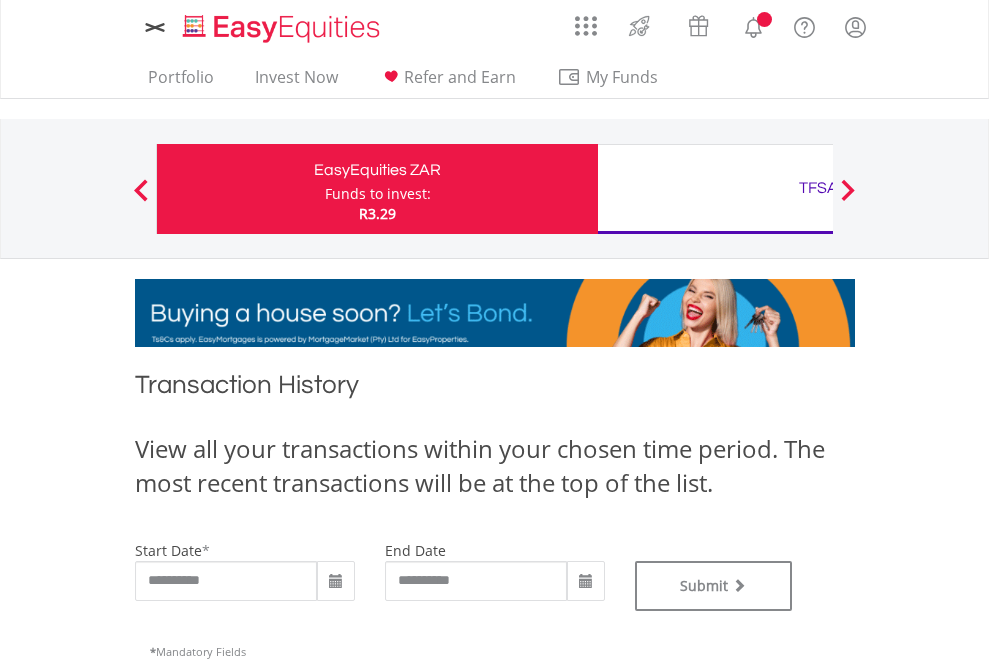click on "TFSA" at bounding box center (818, 188) 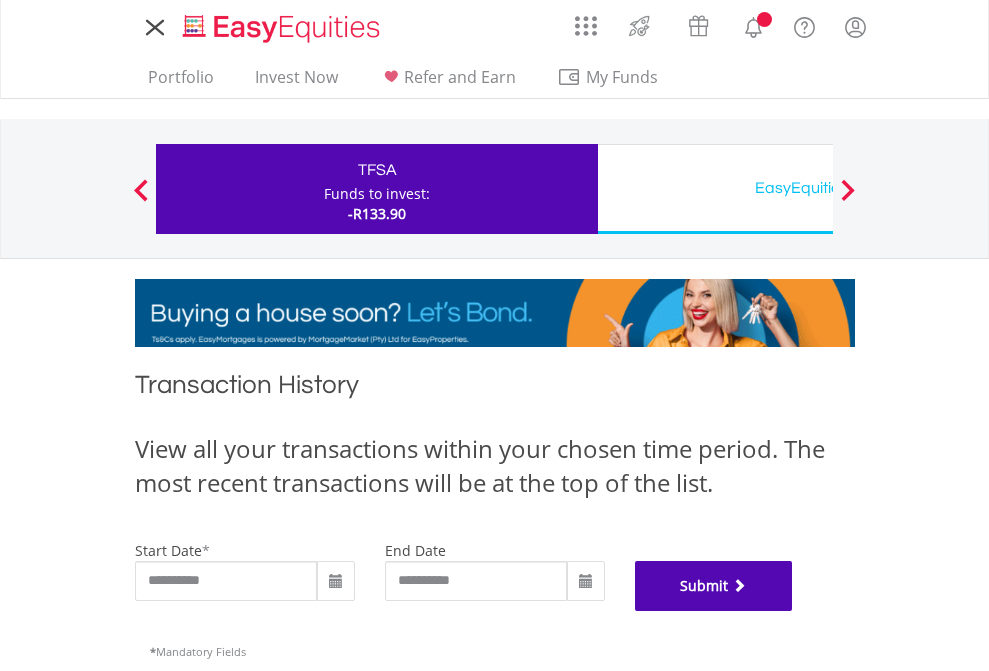 click on "Submit" at bounding box center [714, 586] 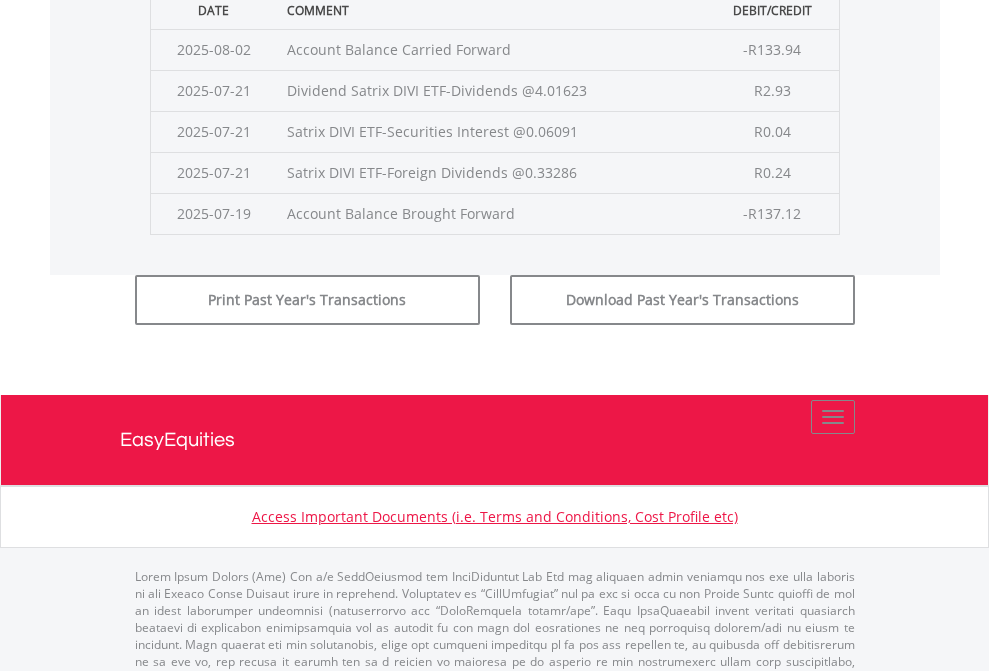 scroll, scrollTop: 811, scrollLeft: 0, axis: vertical 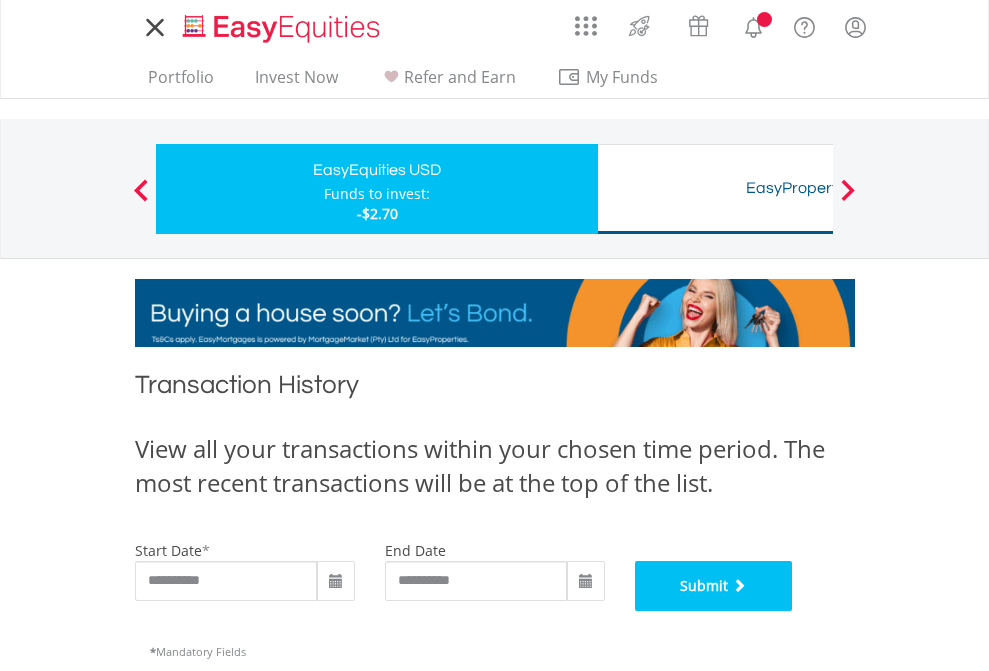 click on "Submit" at bounding box center (714, 586) 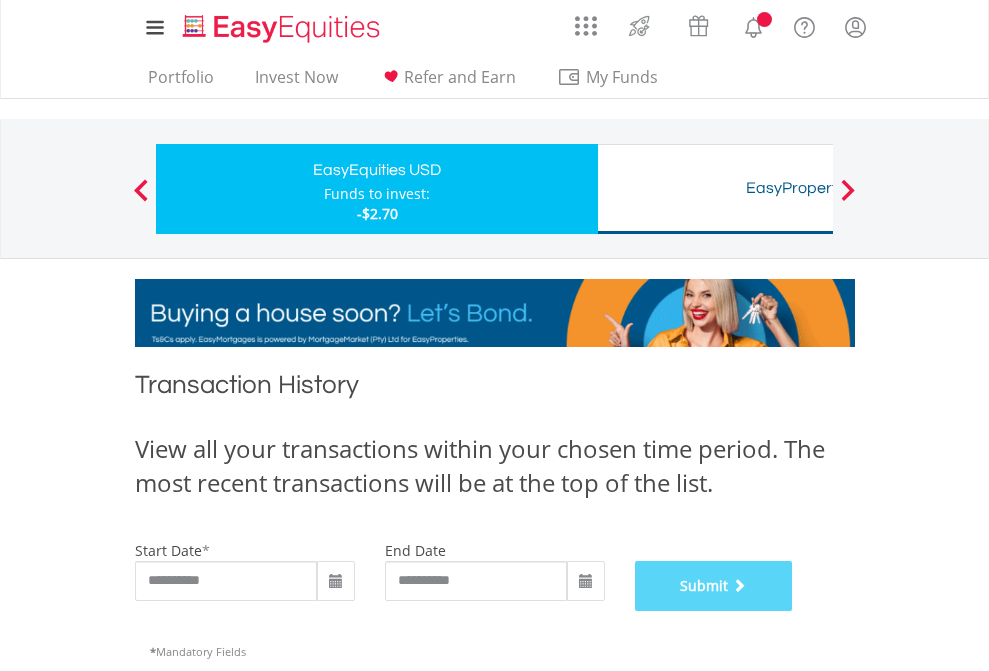 scroll, scrollTop: 811, scrollLeft: 0, axis: vertical 